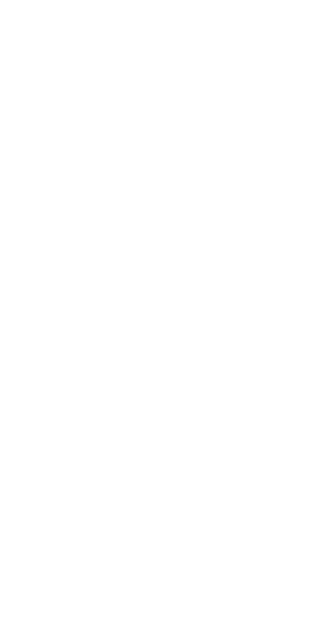 scroll, scrollTop: 0, scrollLeft: 0, axis: both 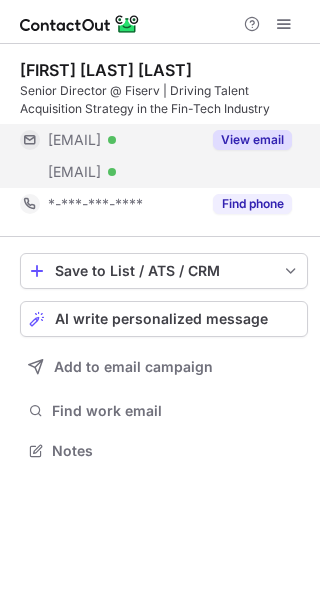 click on "View email" at bounding box center (246, 140) 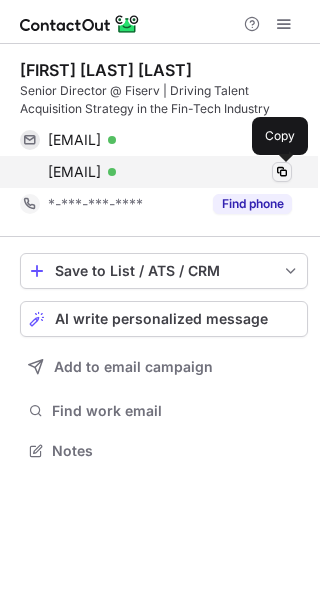 click at bounding box center [282, 172] 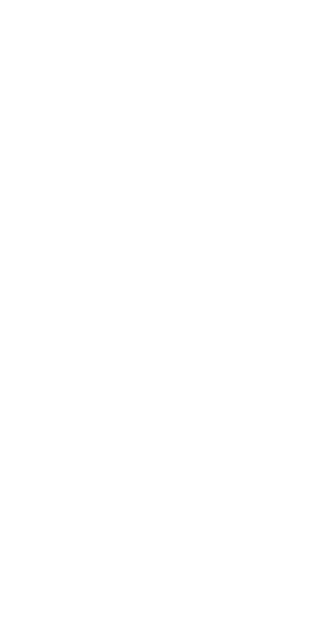 scroll, scrollTop: 0, scrollLeft: 0, axis: both 